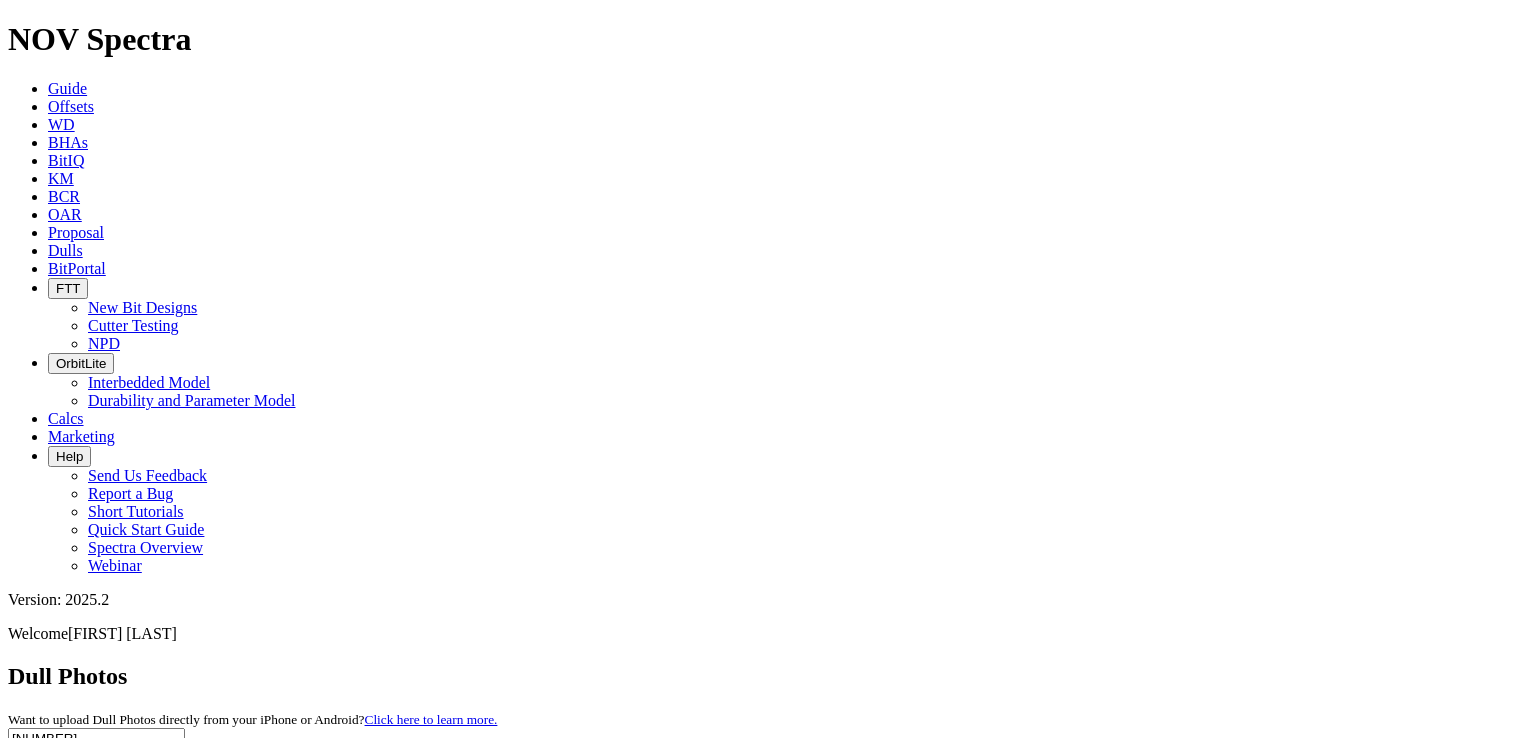 scroll, scrollTop: 0, scrollLeft: 0, axis: both 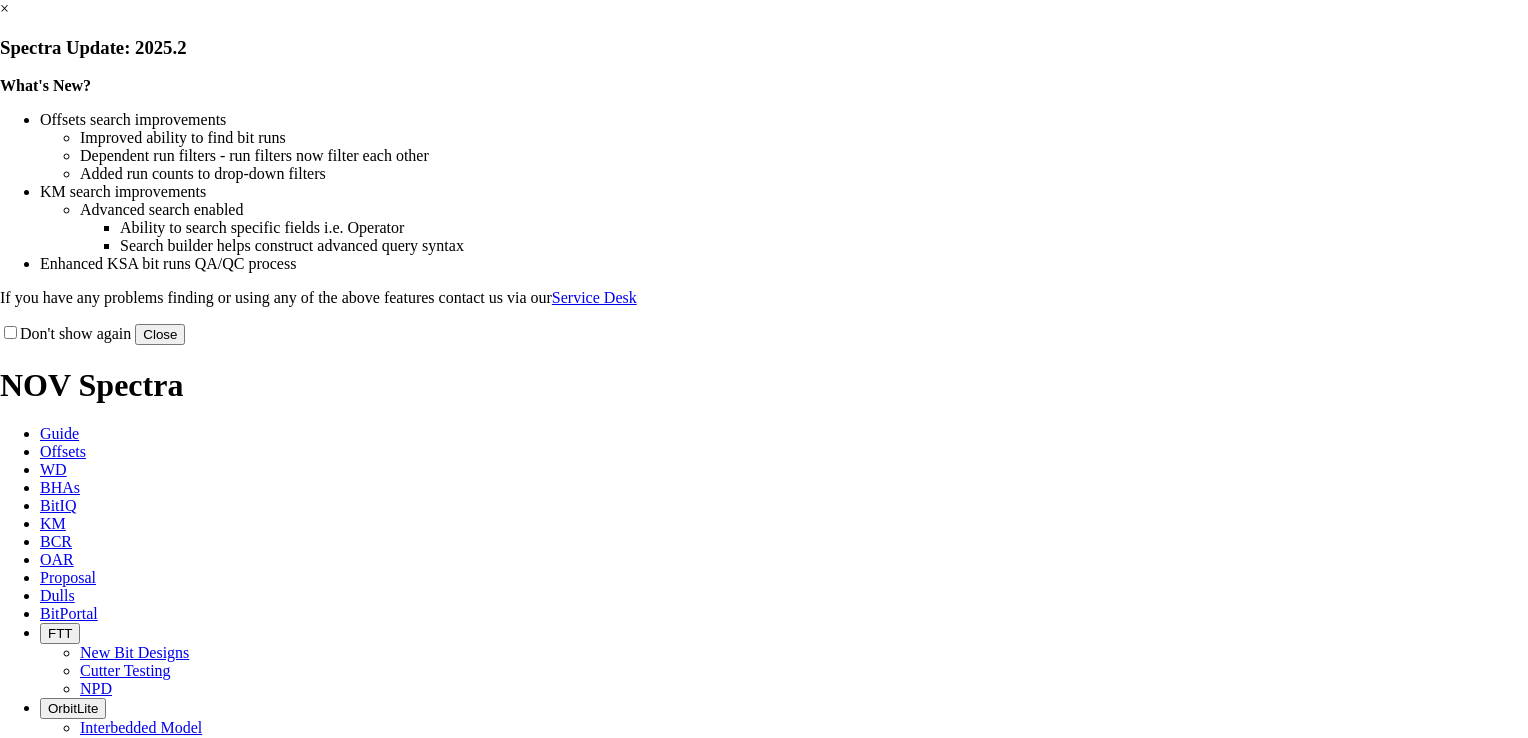 click on "Close" at bounding box center (160, 334) 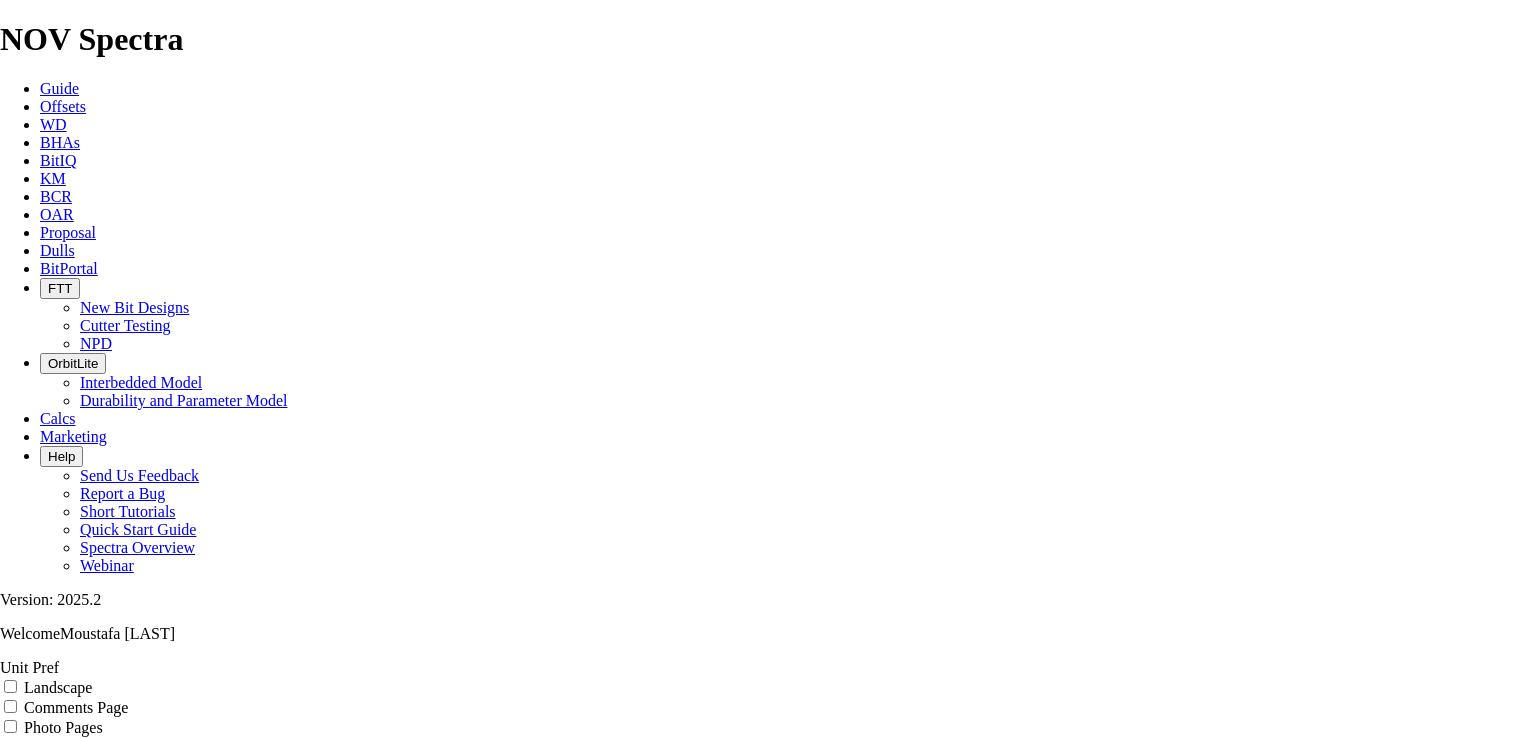 click on "BHA - BHA Change Or Problem CM - Condition Mud CP - Core Point DMF - Downhole Motor Failure DP - Drill Plug DSF - Drill String Failure DST - Drill Stem Test DTF - Downhole Tool Failure FM - Formation Change HP - Hole Problems HR - Hours LOG - Run Logs PP - Pump Pressure PR - Penetration Rate RIG - Rig Repairs TD - Total Depth/Casing Point TQ - Torque TW - Twist Off WC - Weather Conditions WO - Washout in Drill String" at bounding box center [200, 2041] 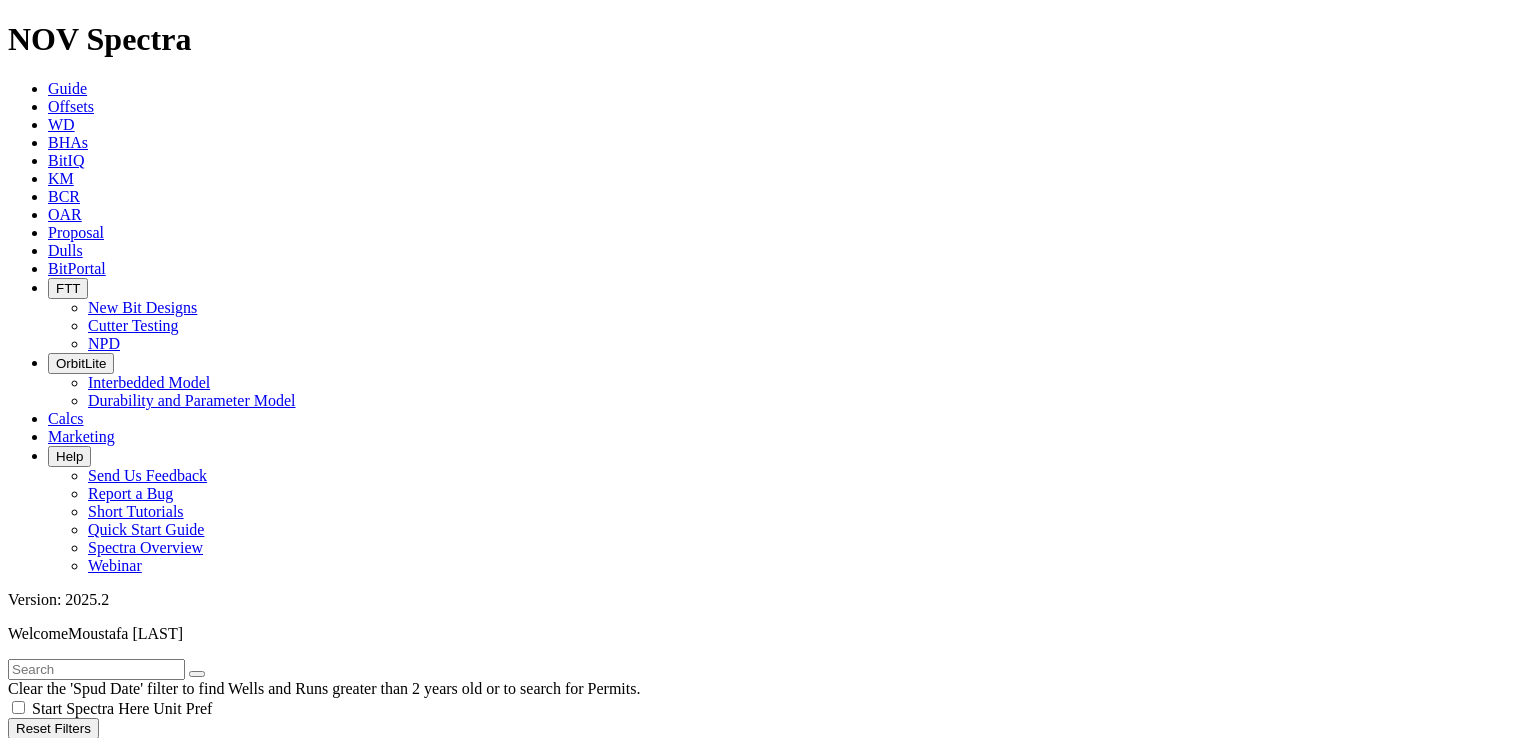 click at bounding box center (96, 669) 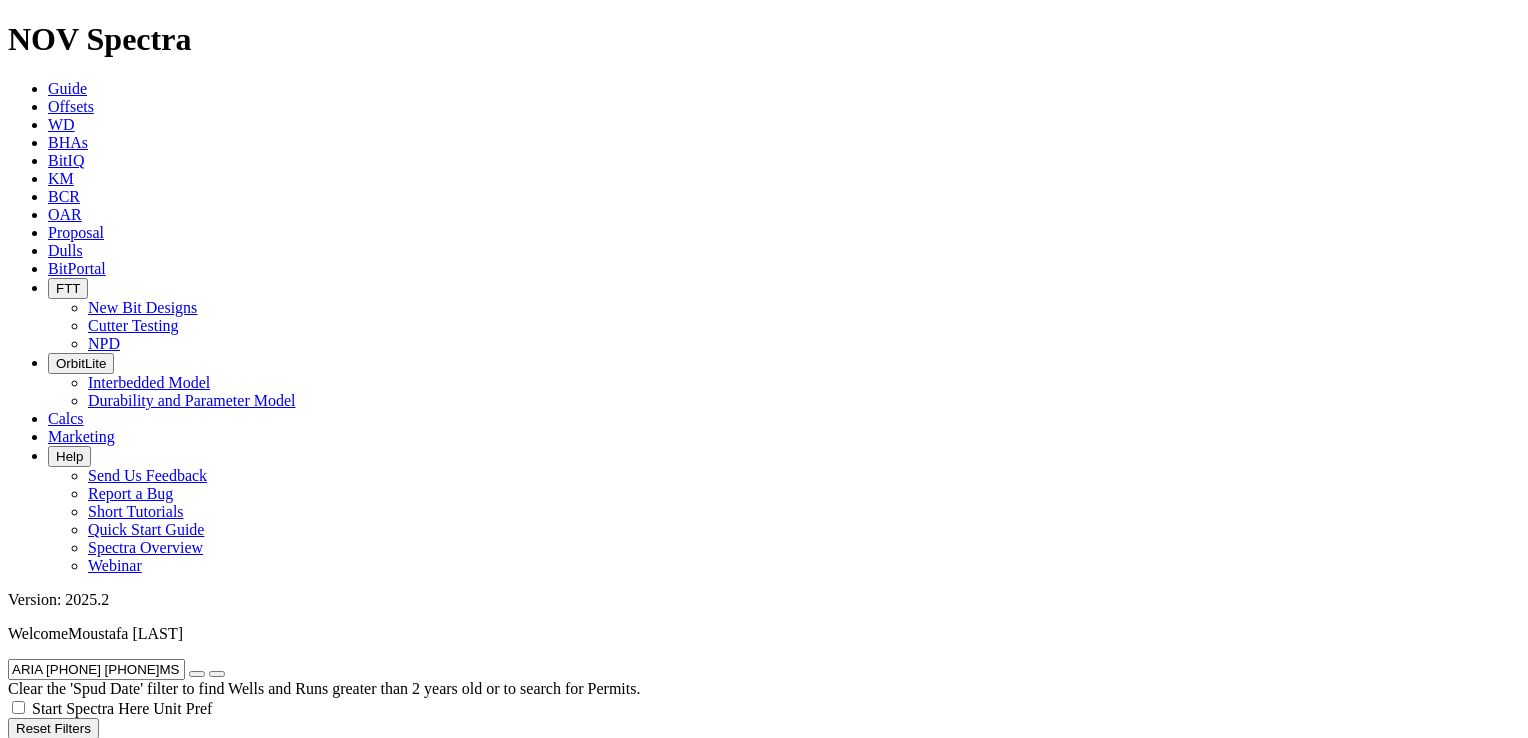 type on "ARIA [PHONE] [PHONE]MS" 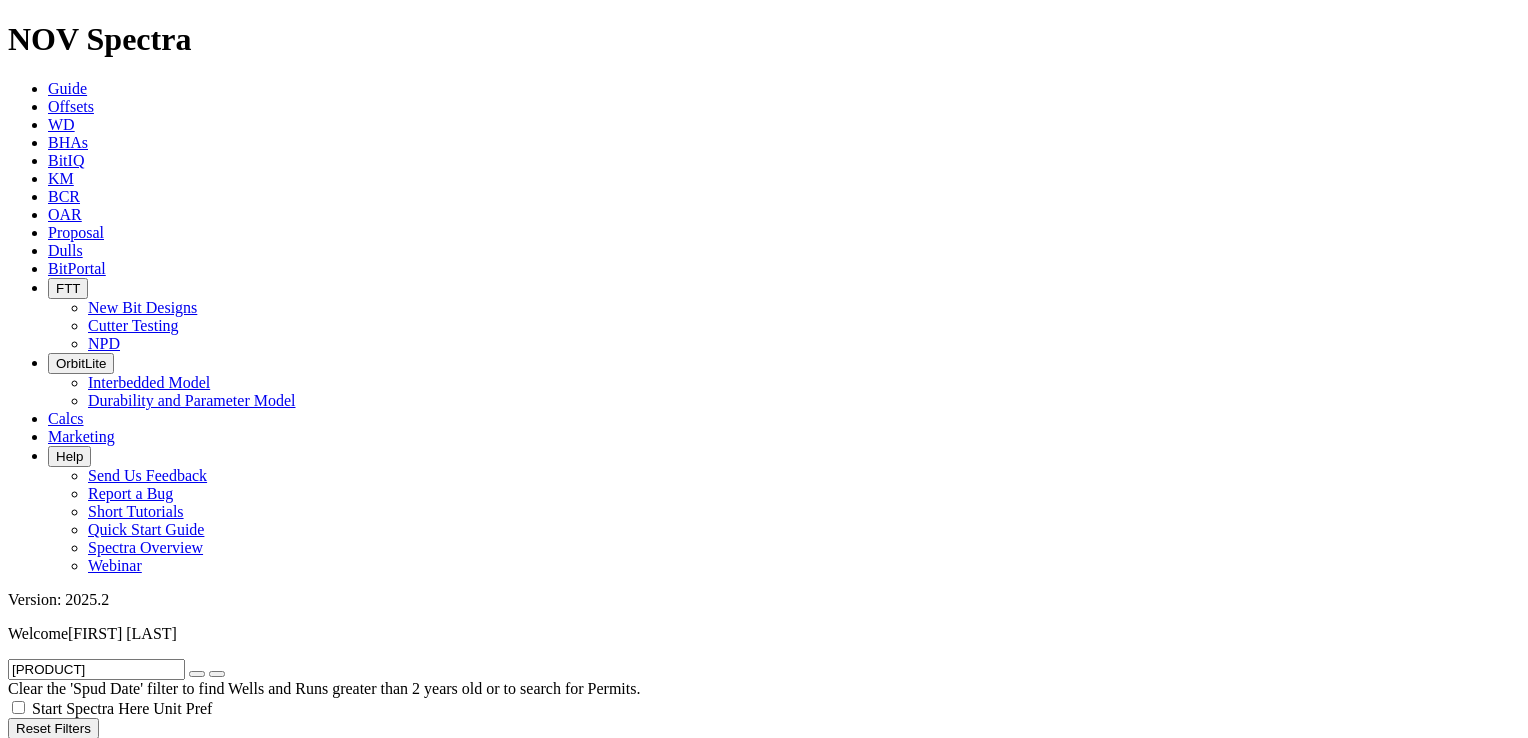 scroll, scrollTop: 0, scrollLeft: 0, axis: both 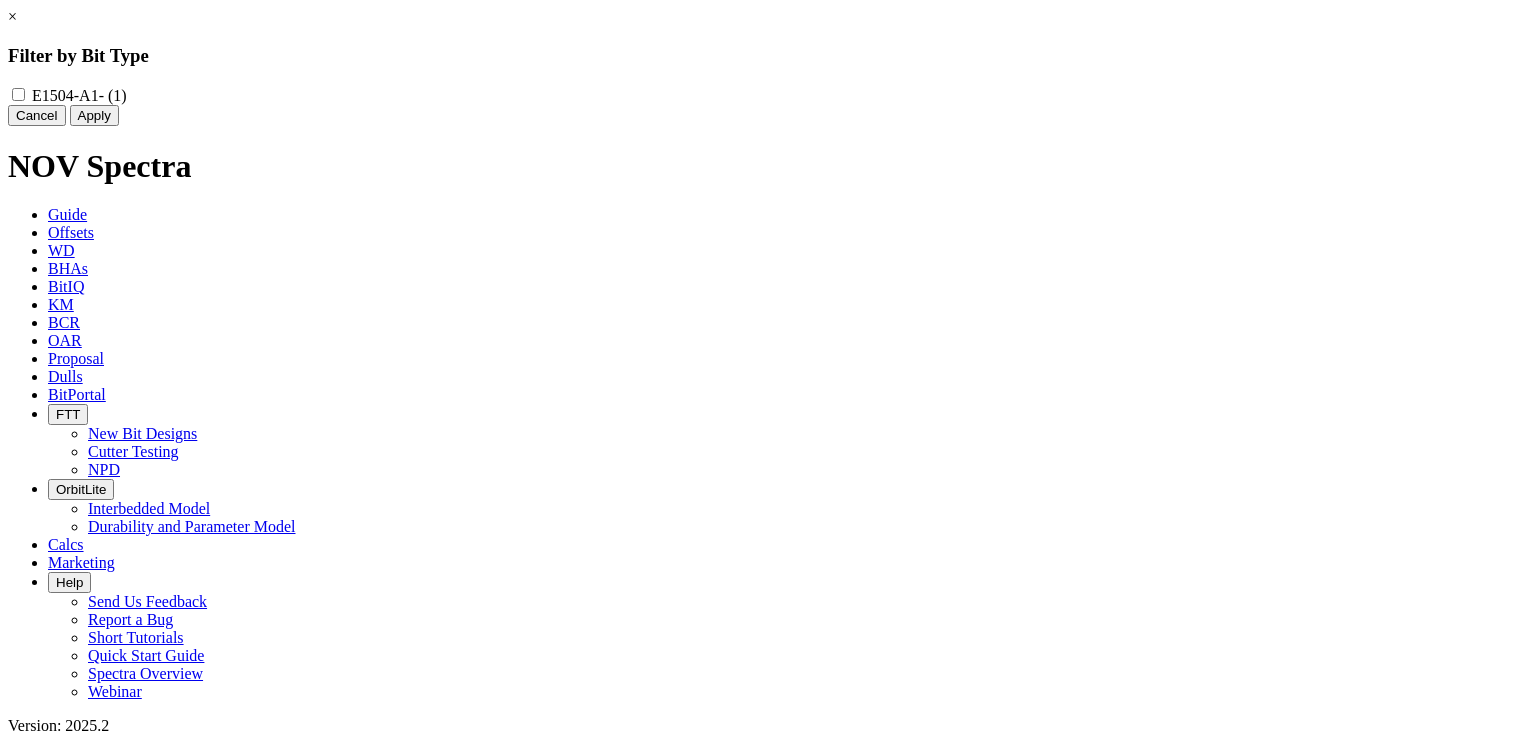 click on "Cancel" at bounding box center (37, 115) 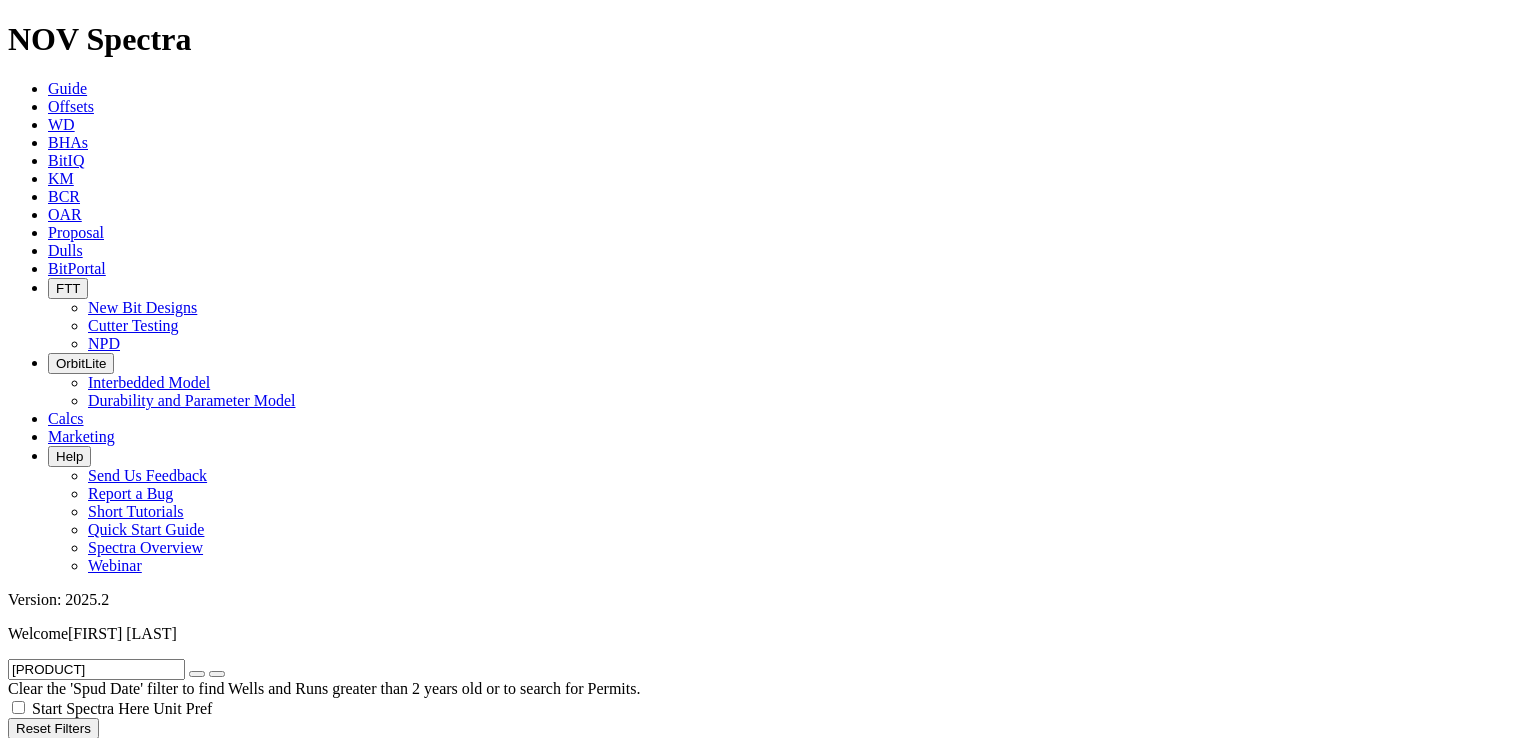 drag, startPoint x: 1527, startPoint y: 247, endPoint x: 1528, endPoint y: 399, distance: 152.0033 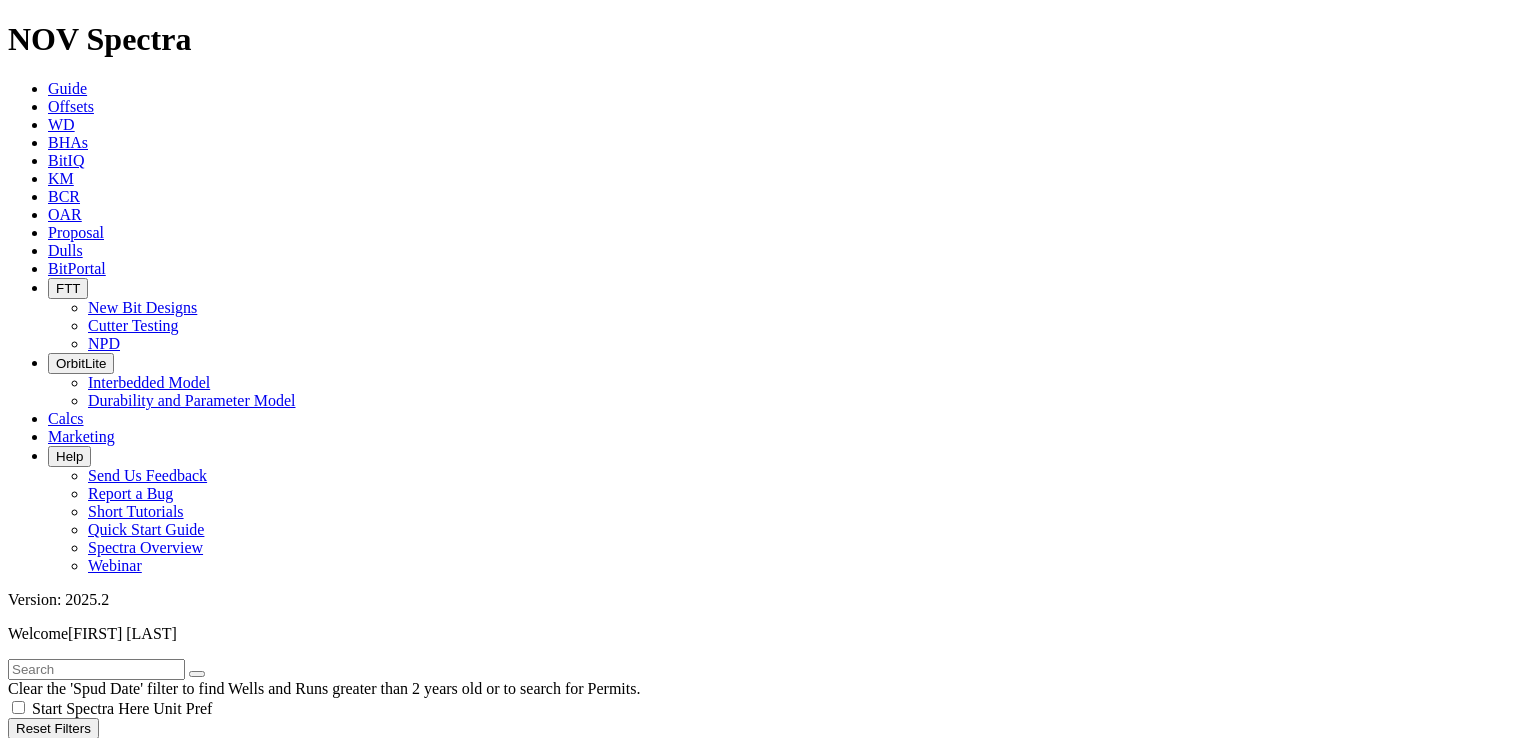 scroll, scrollTop: 891, scrollLeft: 0, axis: vertical 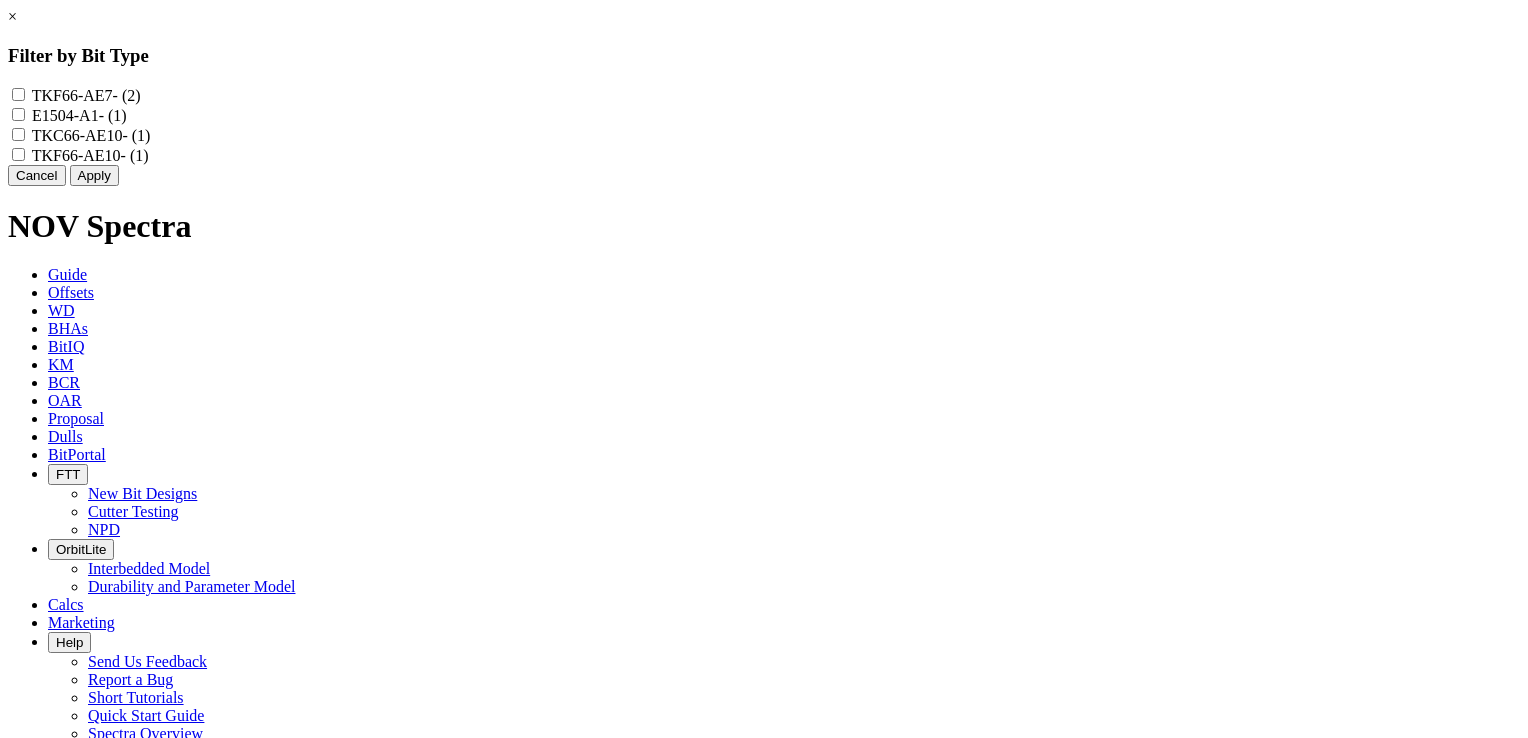 click on "TKC66-AE10   - (1)" at bounding box center [18, 134] 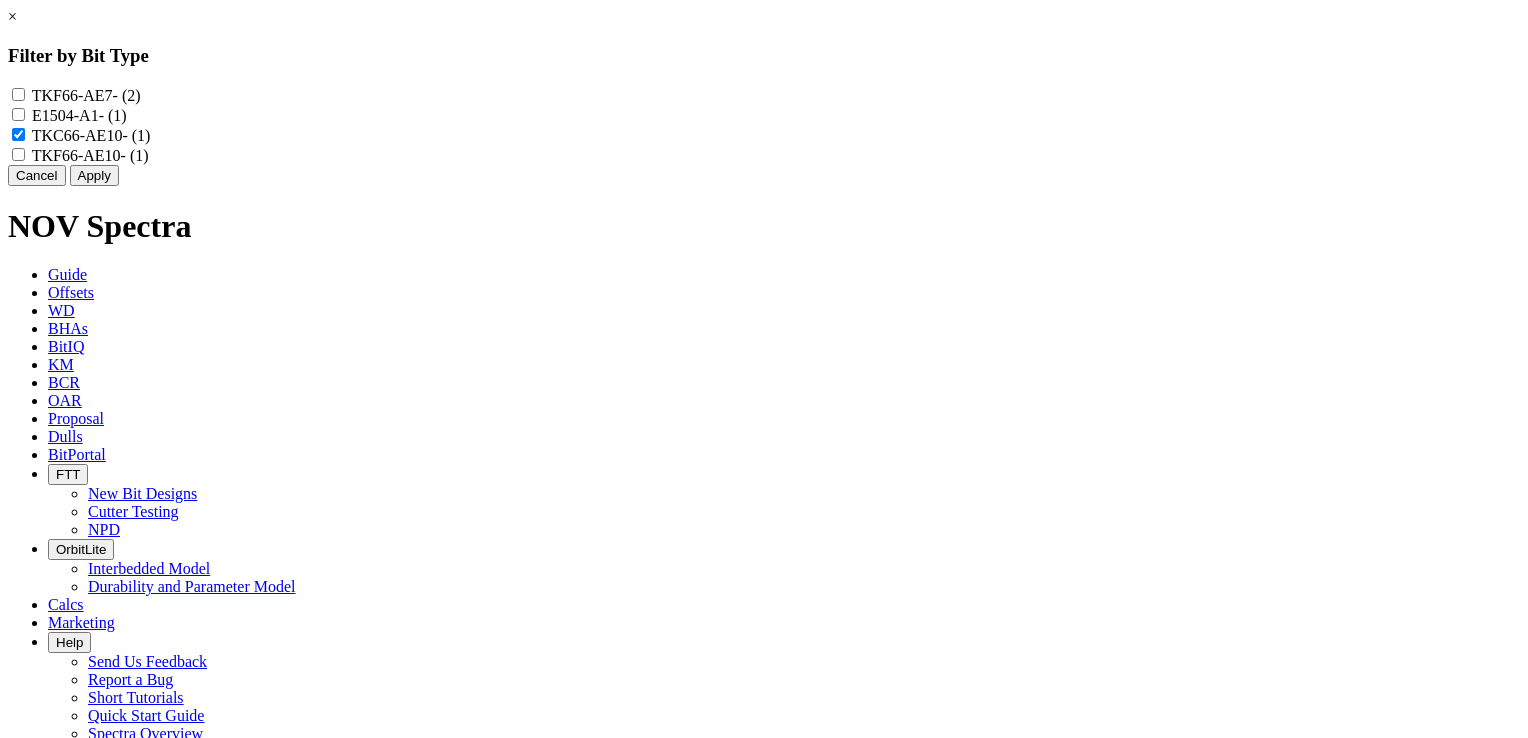 click on "TKF66-AE10   - (1)" at bounding box center (18, 154) 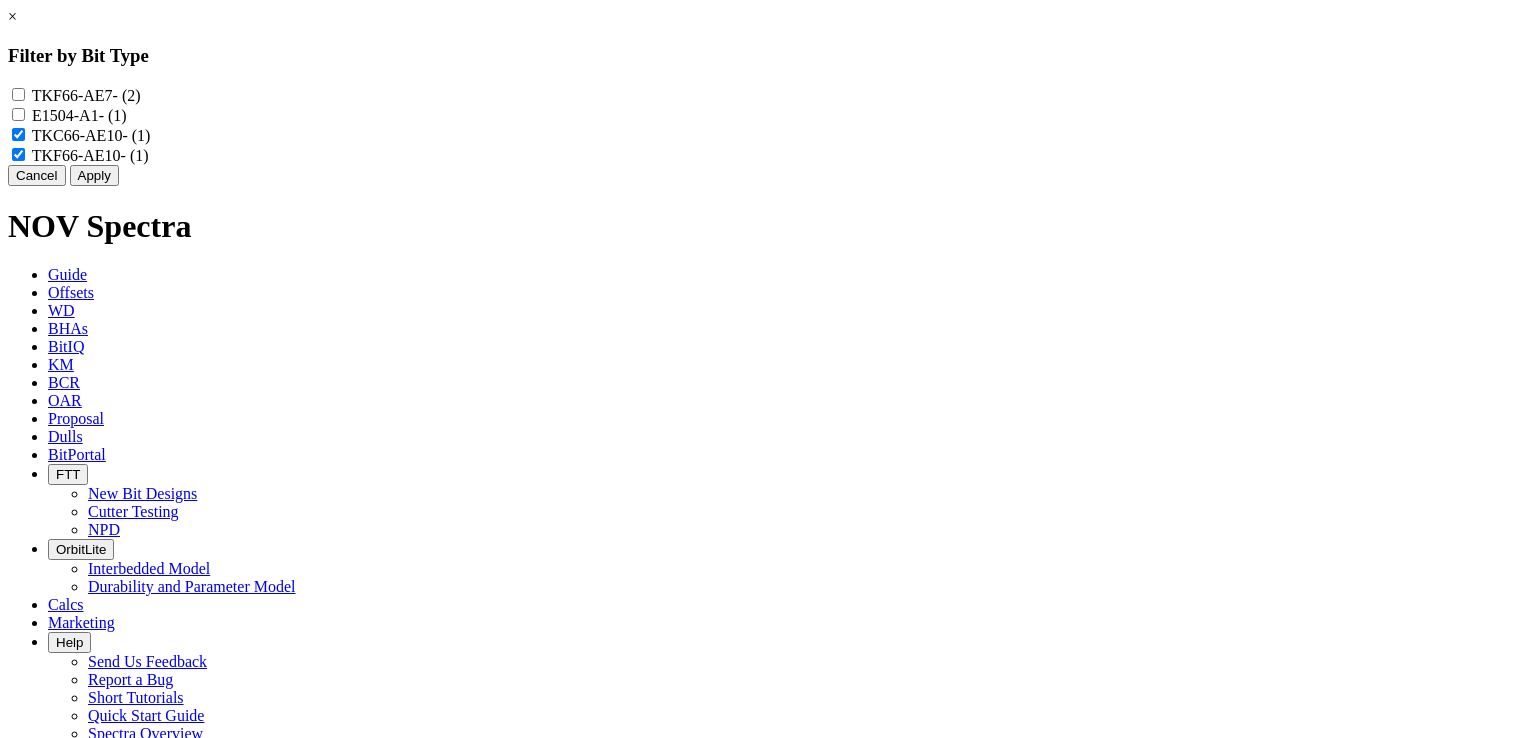 click on "TKF66-AE7   - (2)" at bounding box center (18, 94) 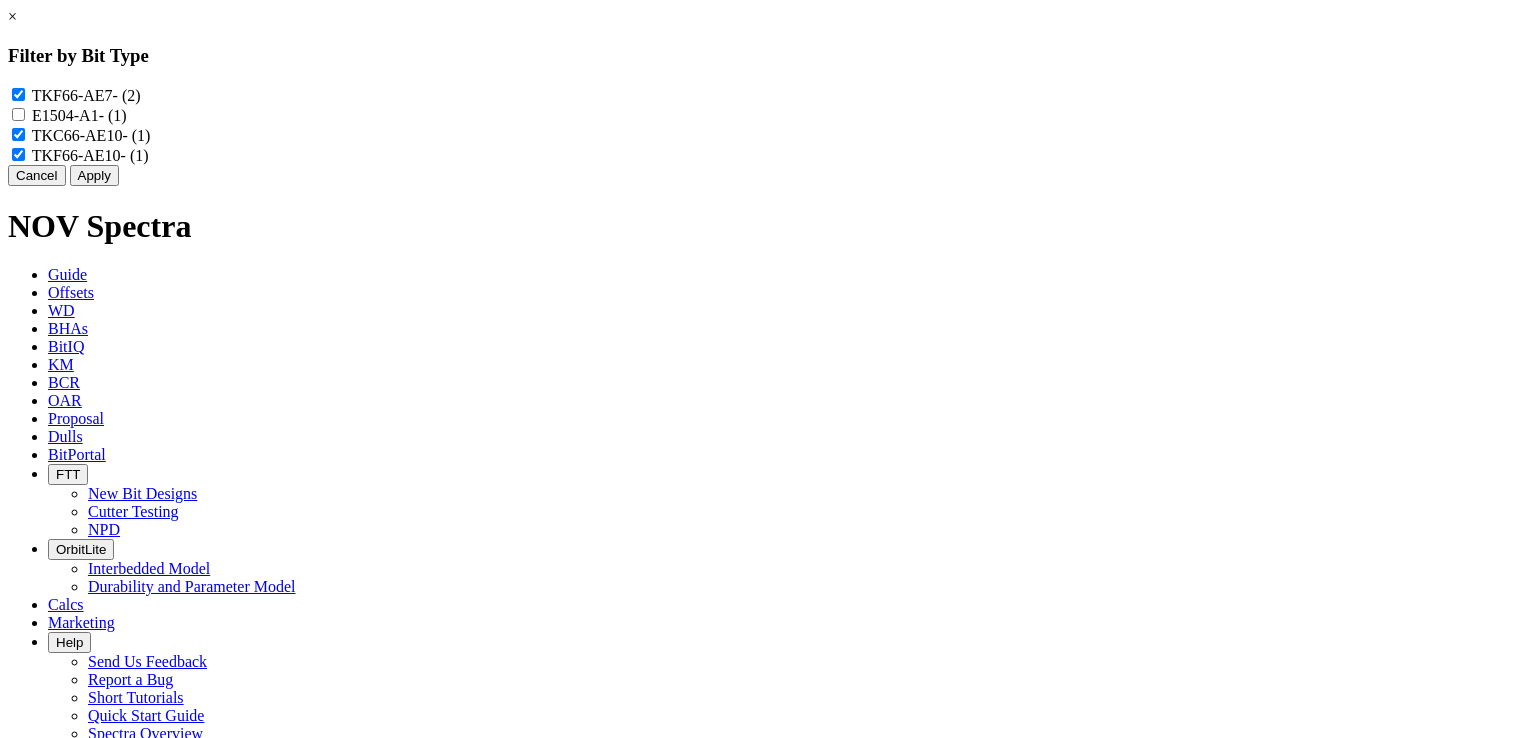 click on "E1504-A1   - (1)" at bounding box center (764, 115) 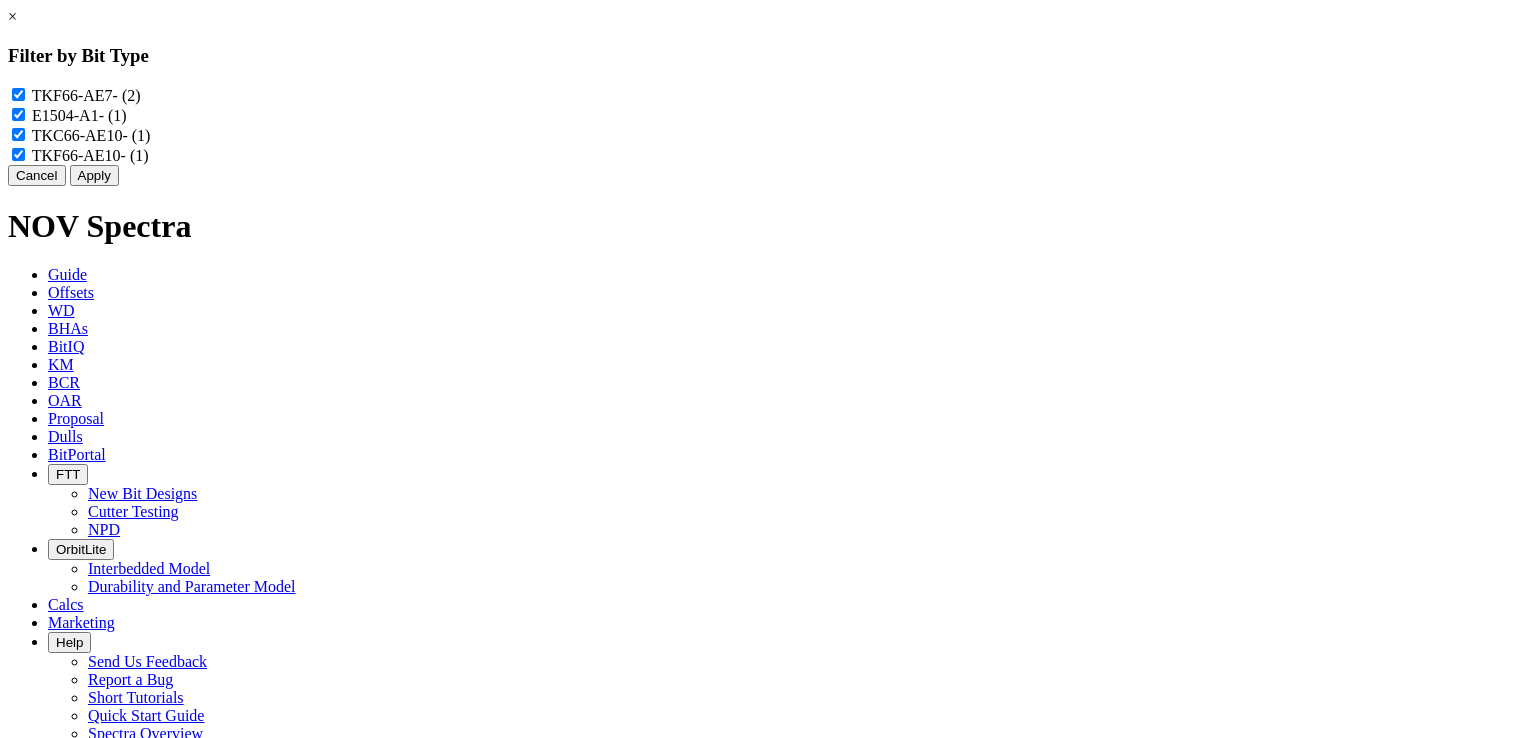 click on "Apply" at bounding box center (94, 175) 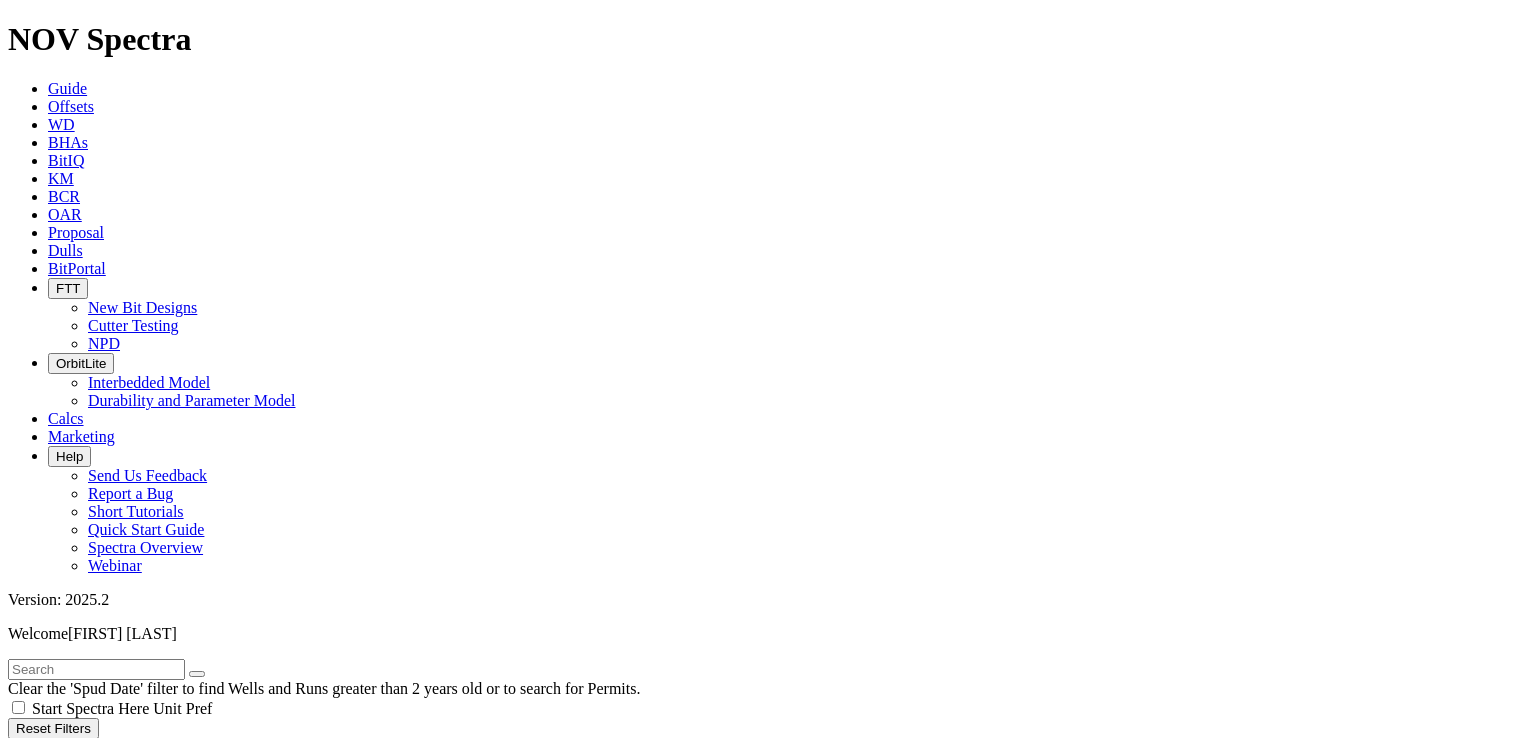 click on "Add" at bounding box center [28, 4834] 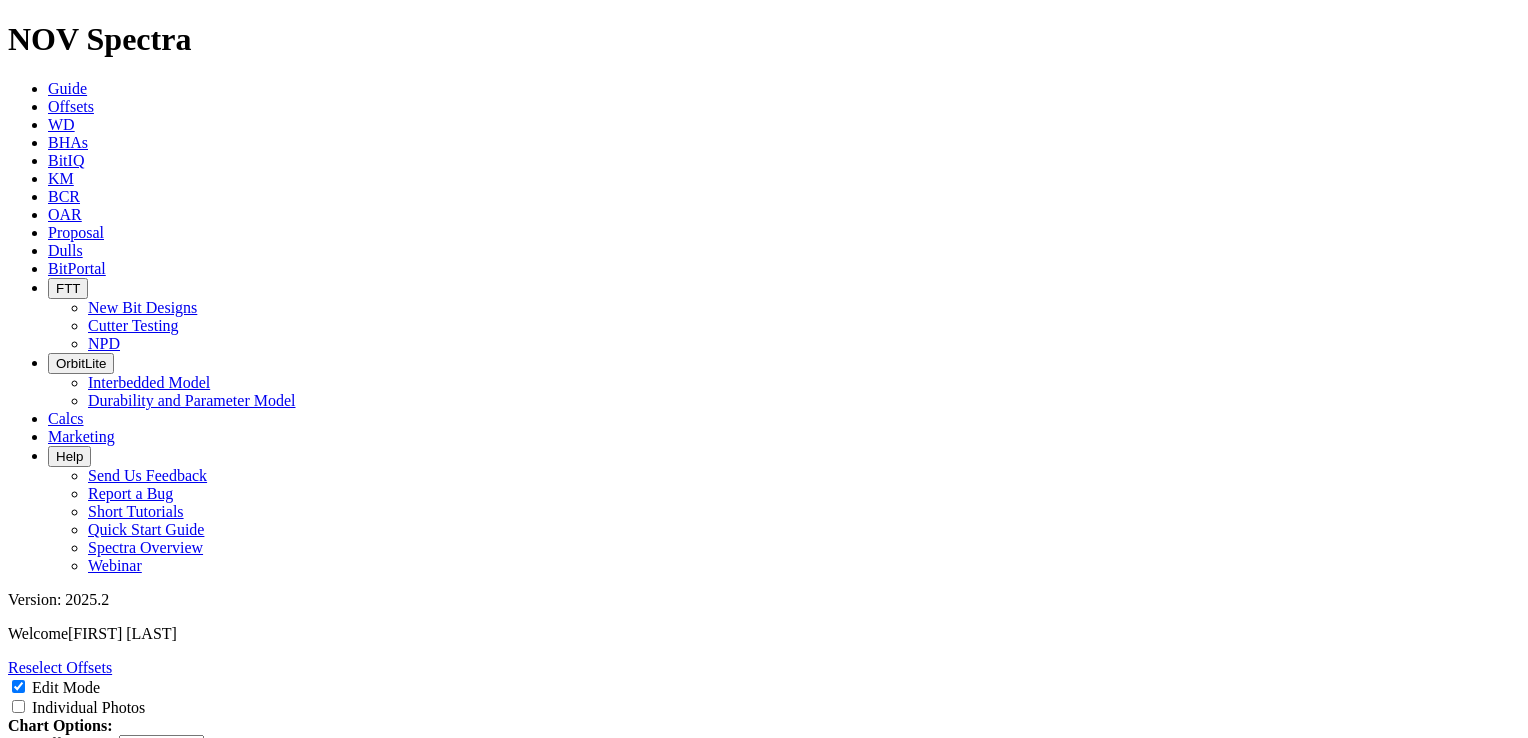 click on "Cutter   New Bit Design   Bit Material   Nozzle   Other" at bounding box center [131, 1133] 